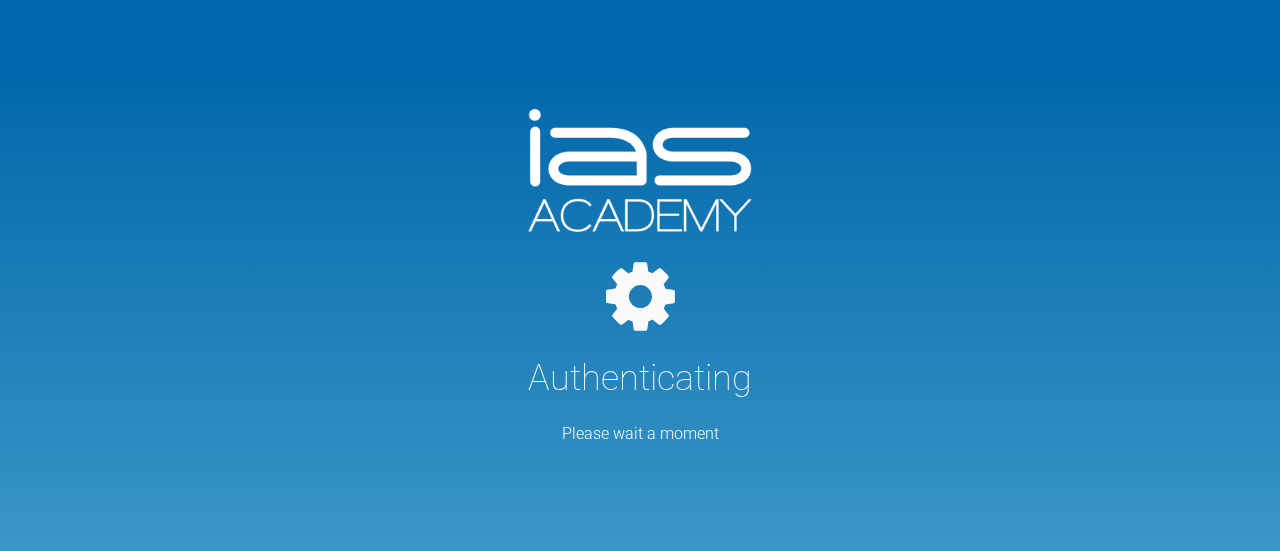 scroll, scrollTop: 0, scrollLeft: 0, axis: both 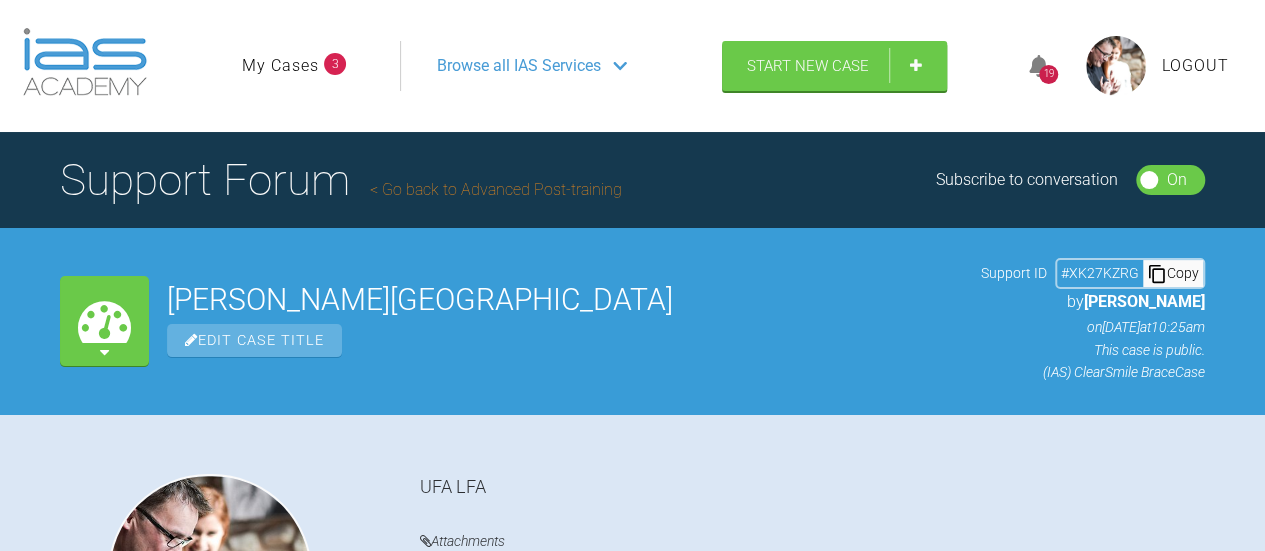 click on "My Cases" at bounding box center (280, 66) 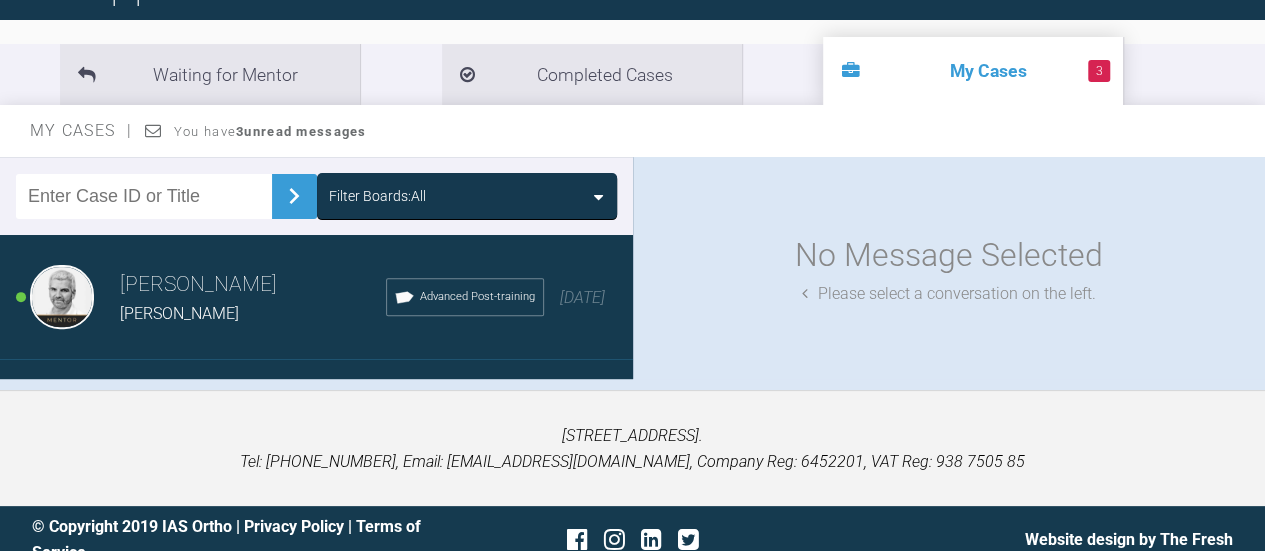 scroll, scrollTop: 220, scrollLeft: 0, axis: vertical 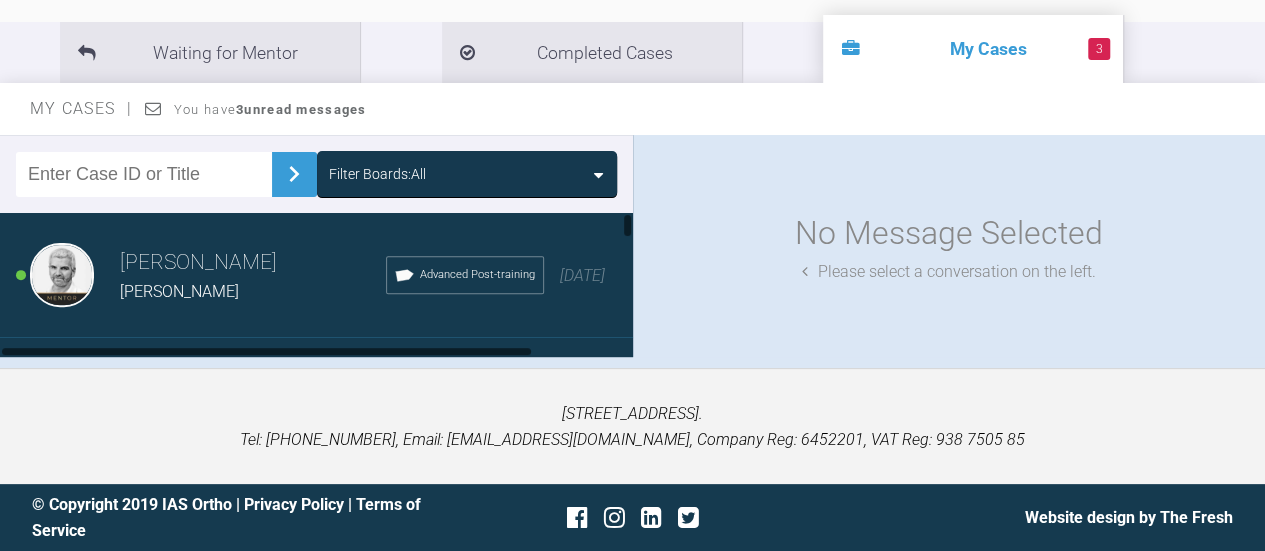 click on "Ross Hobson" at bounding box center [253, 263] 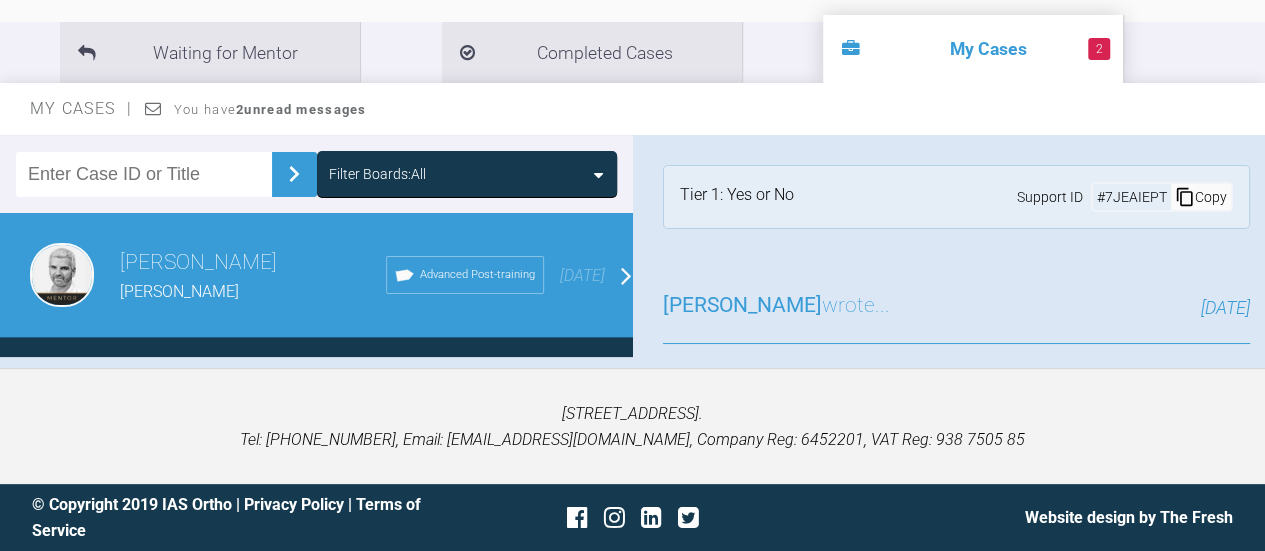 click on "Ross Hobson Keira Hartshorn Advanced Post-training 7 days ago" at bounding box center (324, 275) 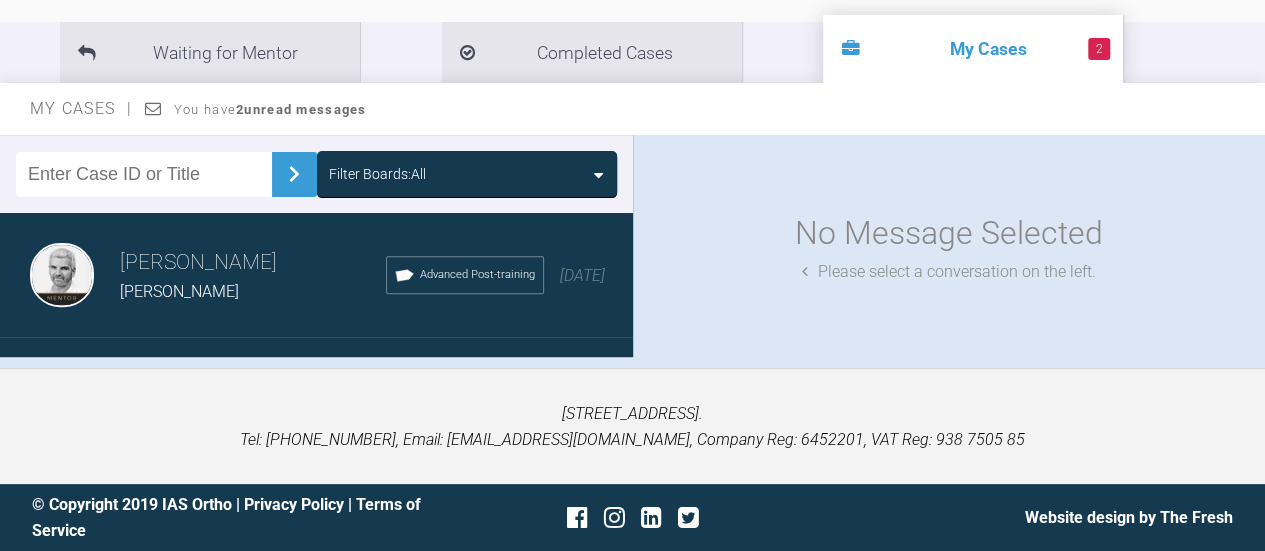 scroll, scrollTop: 198, scrollLeft: 0, axis: vertical 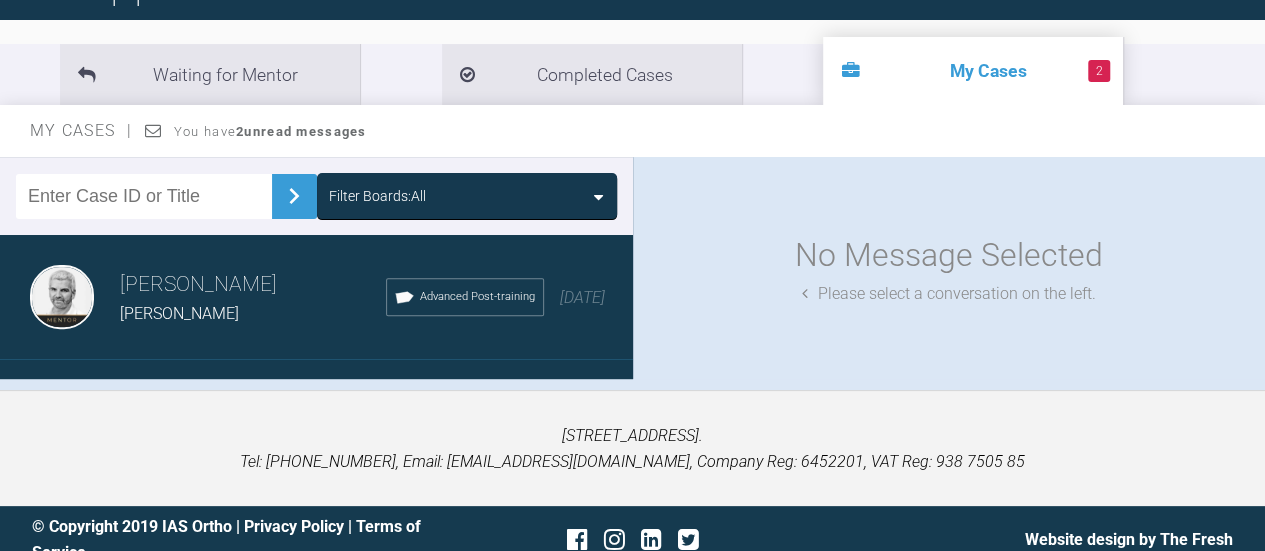 click on "Ross Hobson Keira Hartshorn Advanced Post-training 7 days ago" at bounding box center [324, 297] 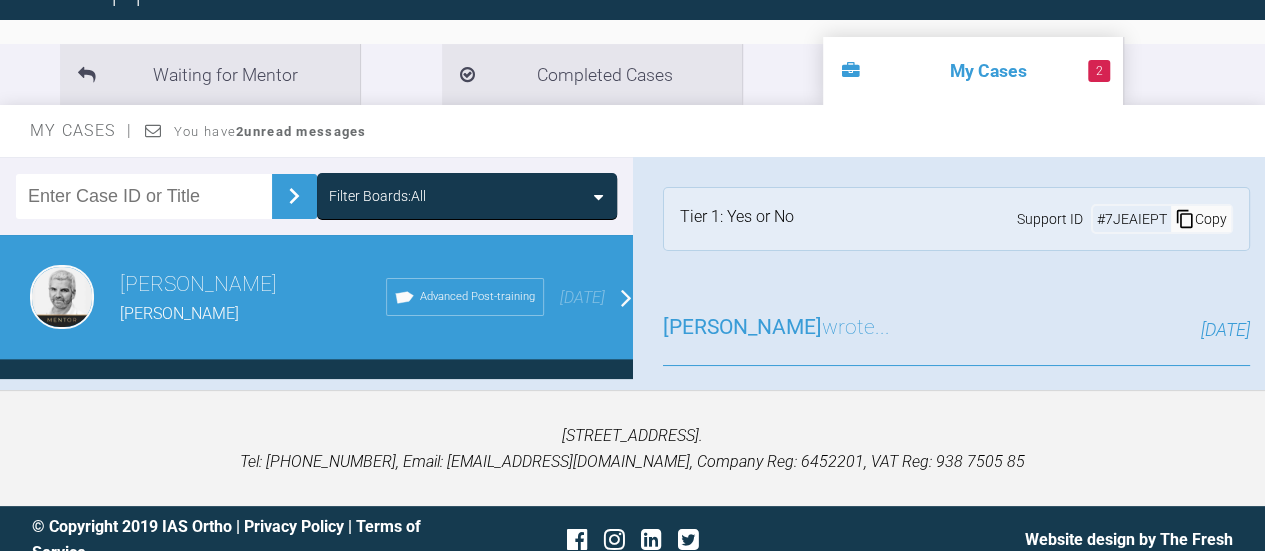 click on "Ross Hobson  wrote..." at bounding box center [776, 328] 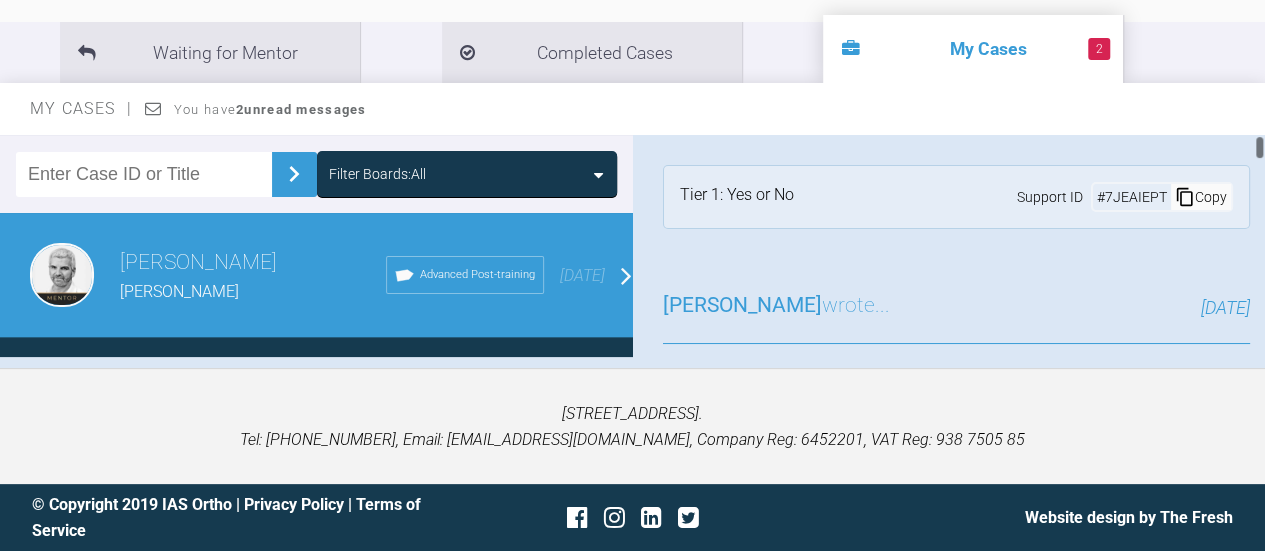 click on "Tier 1: Yes or No Support ID  # 7JEAIEPT  Copy" at bounding box center [957, 197] 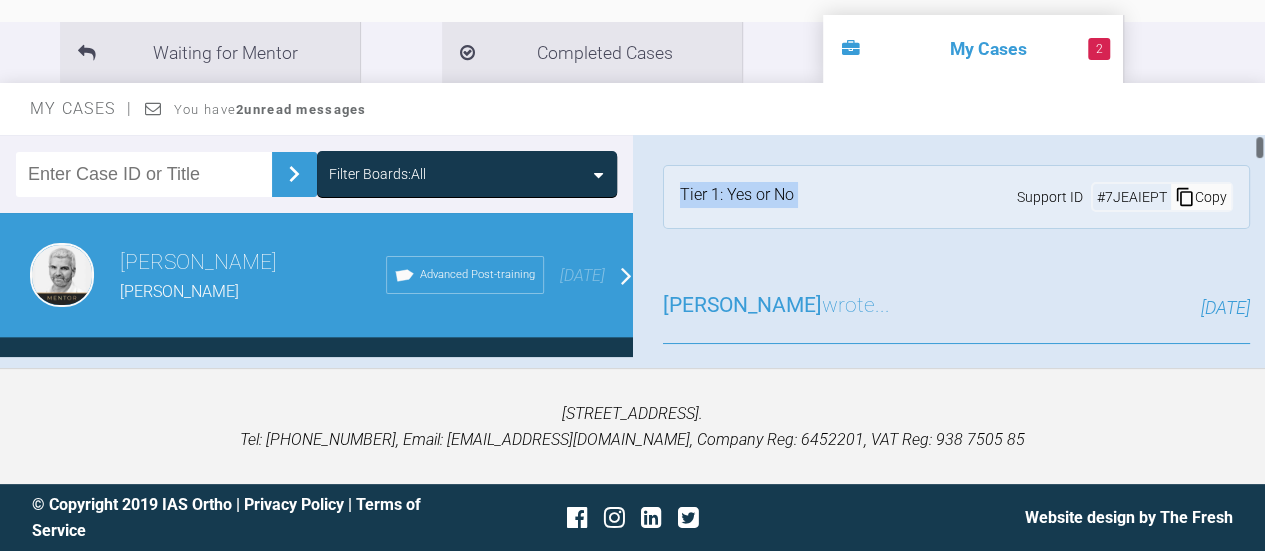 click on "Tier 1: Yes or No Support ID  # 7JEAIEPT  Copy" at bounding box center (957, 197) 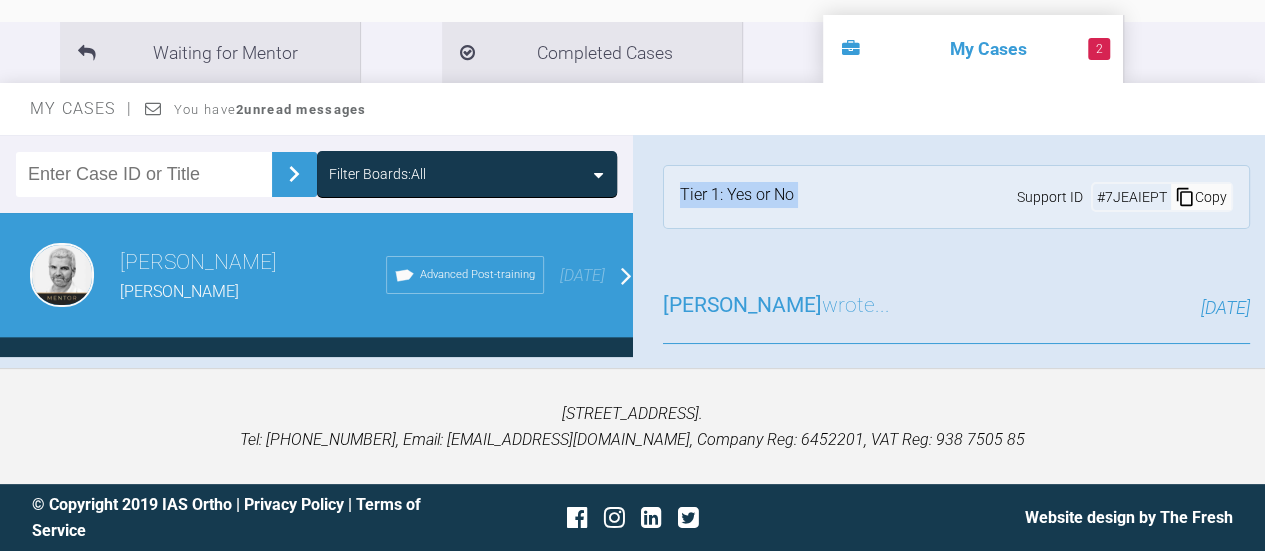 click on "Tier 1: Yes or No Support ID  # 7JEAIEPT  Copy" at bounding box center [957, 197] 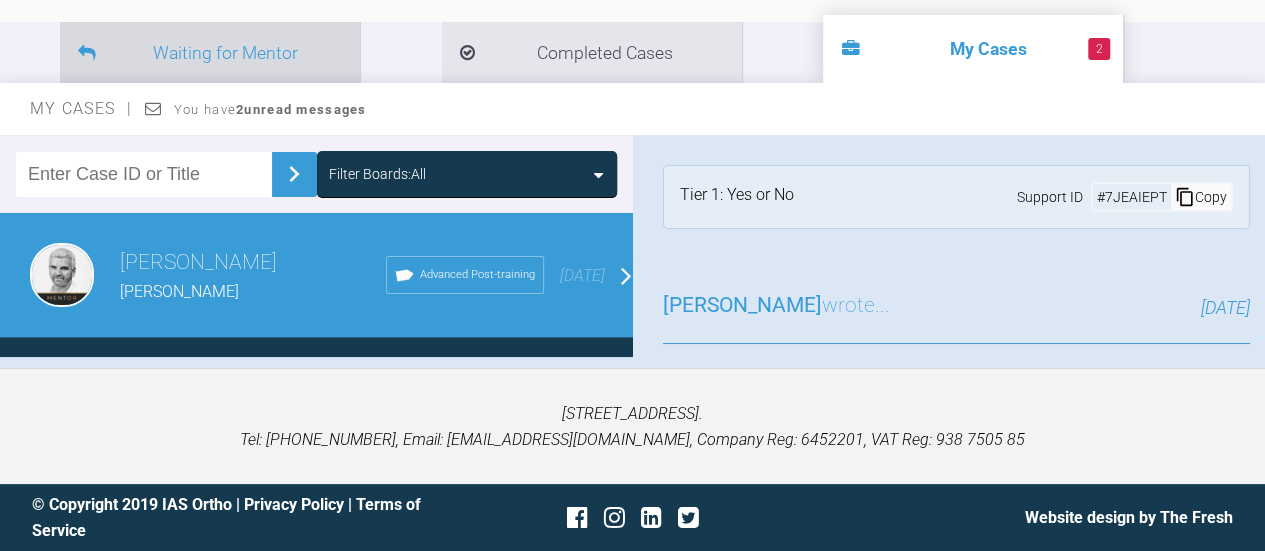 click on "Waiting for Mentor" at bounding box center (210, 52) 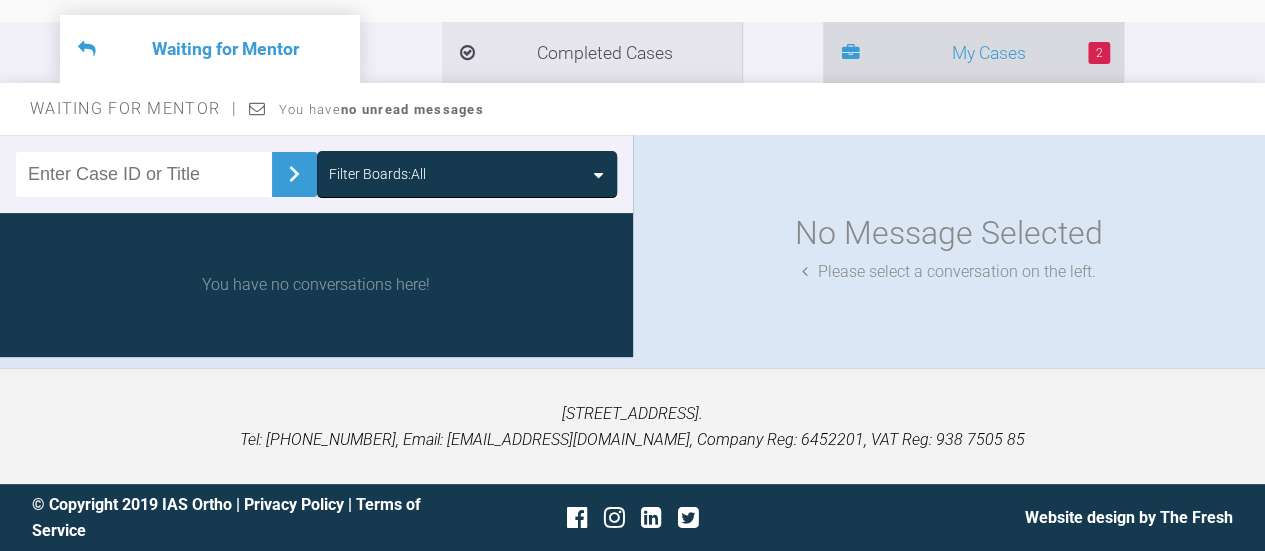 click on "2 My Cases" at bounding box center [973, 52] 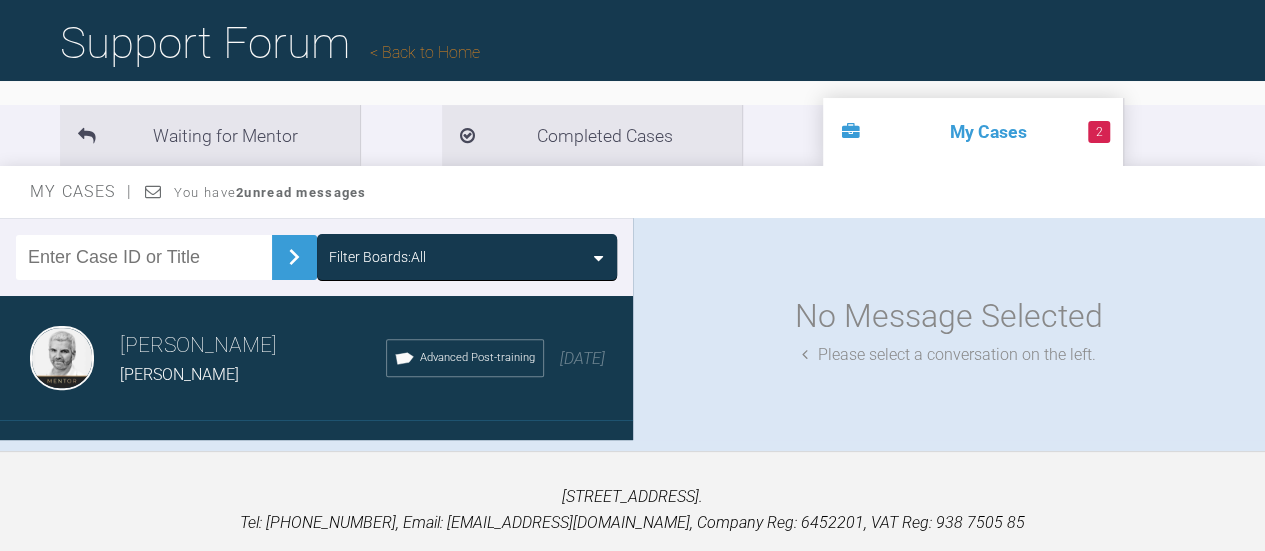 scroll, scrollTop: 220, scrollLeft: 0, axis: vertical 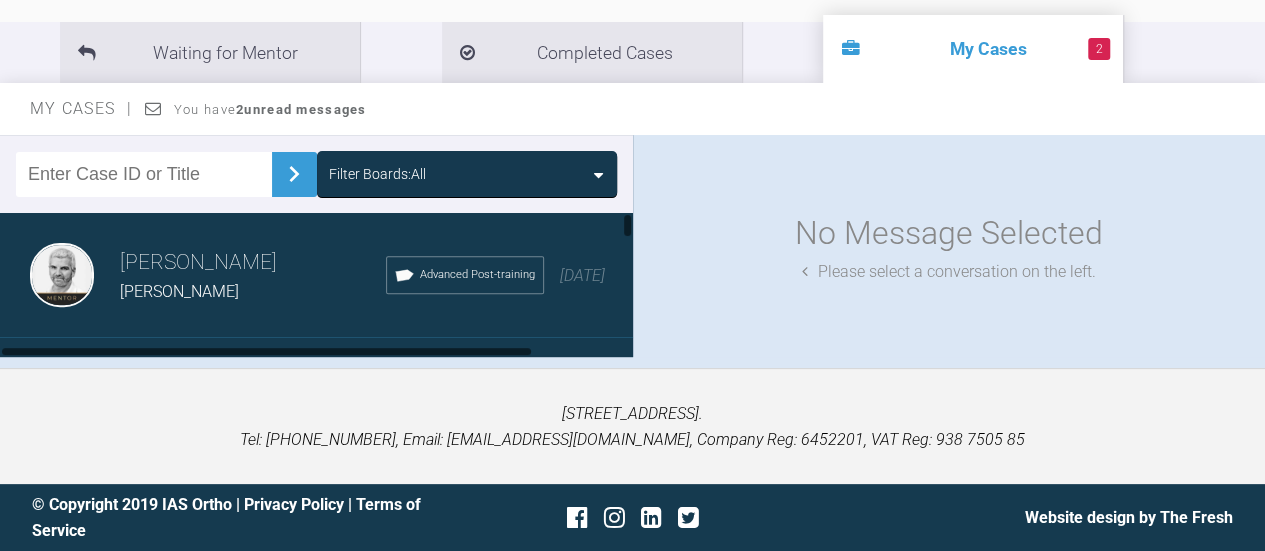 click on "Keira Hartshorn" at bounding box center (253, 292) 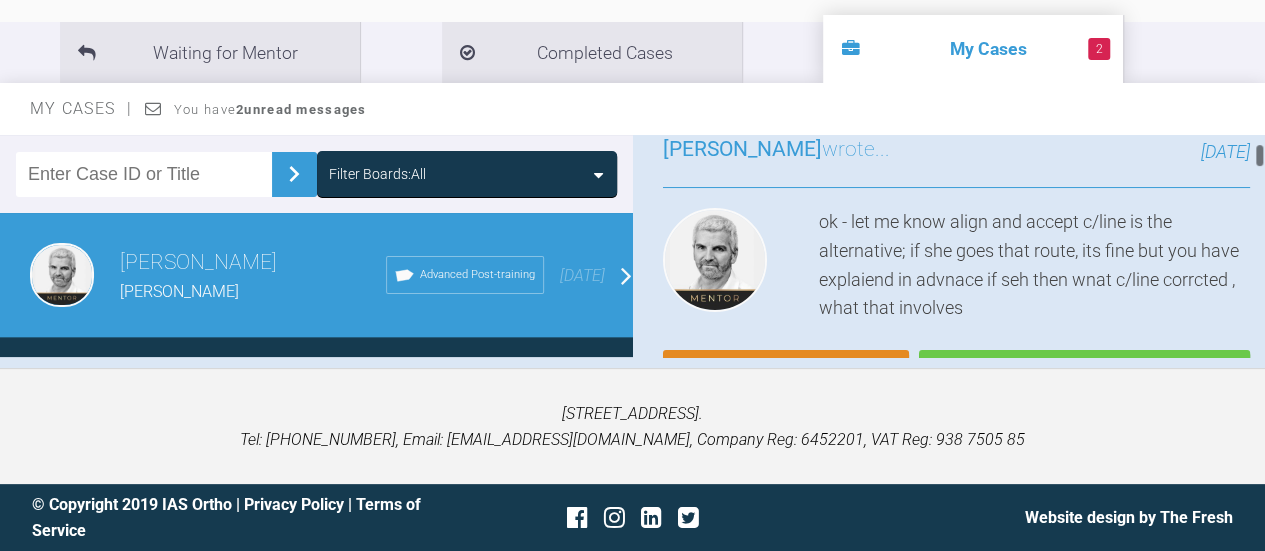 scroll, scrollTop: 173, scrollLeft: 0, axis: vertical 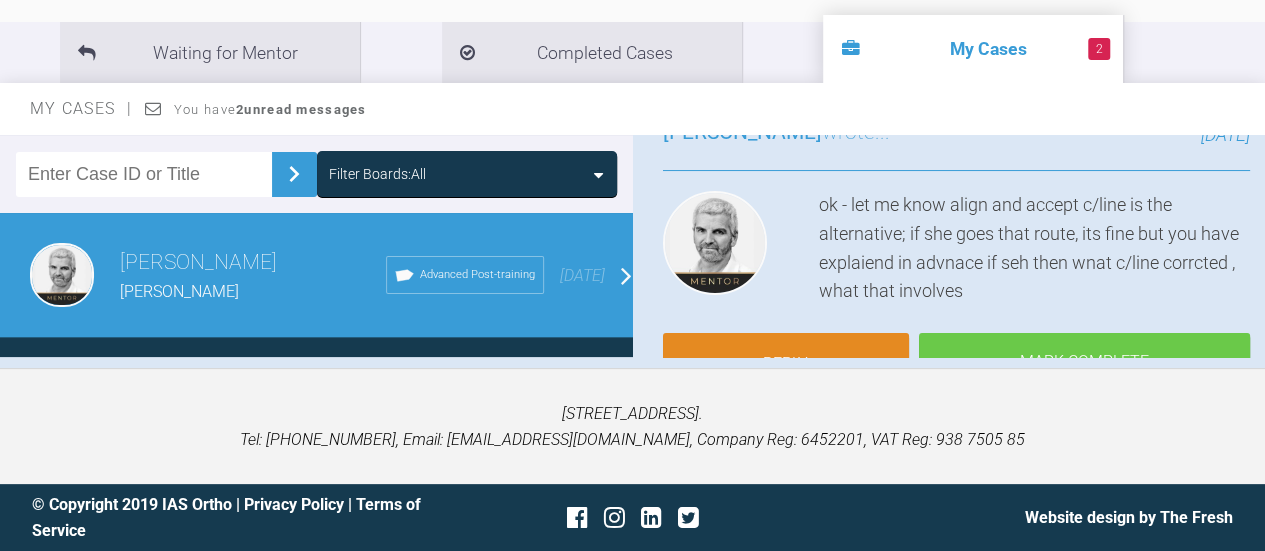 drag, startPoint x: 1256, startPoint y: 153, endPoint x: 1267, endPoint y: 163, distance: 14.866069 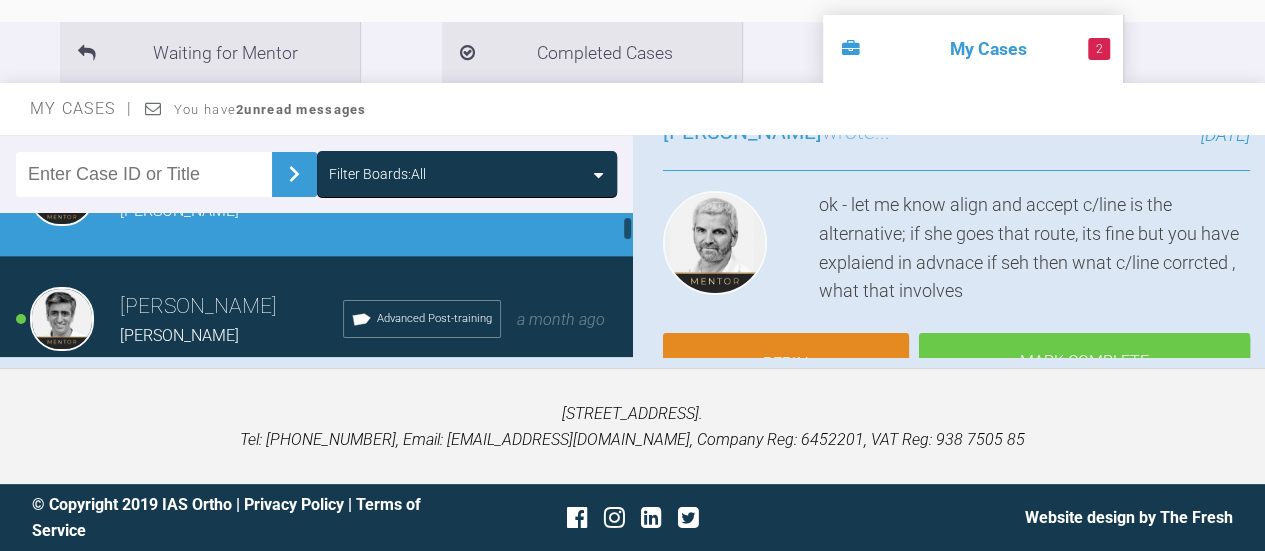 scroll, scrollTop: 122, scrollLeft: 0, axis: vertical 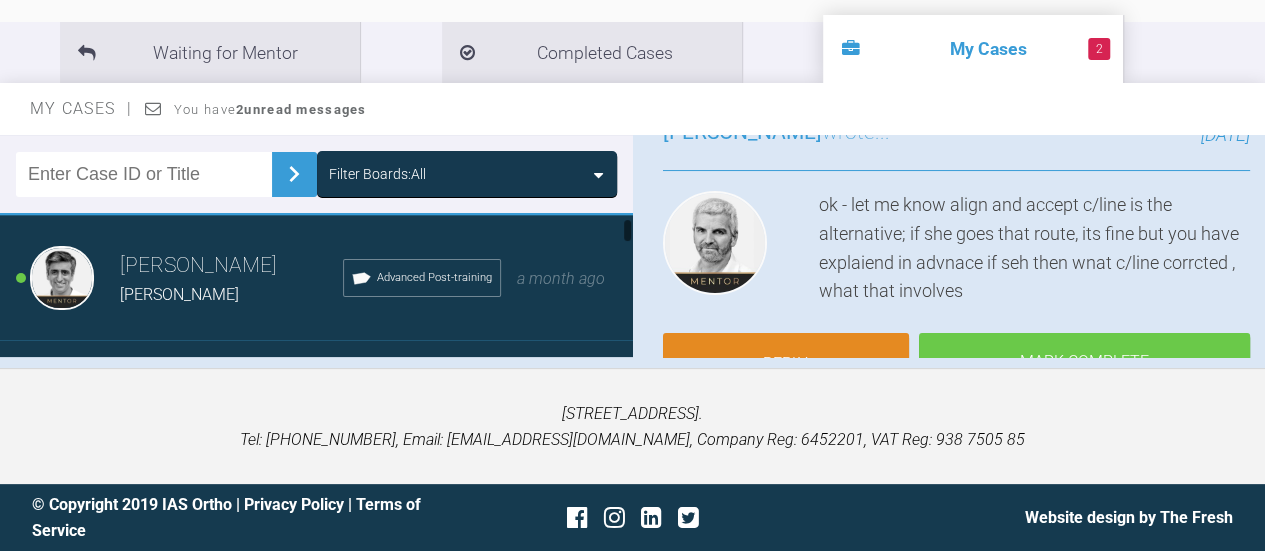 click at bounding box center [627, 230] 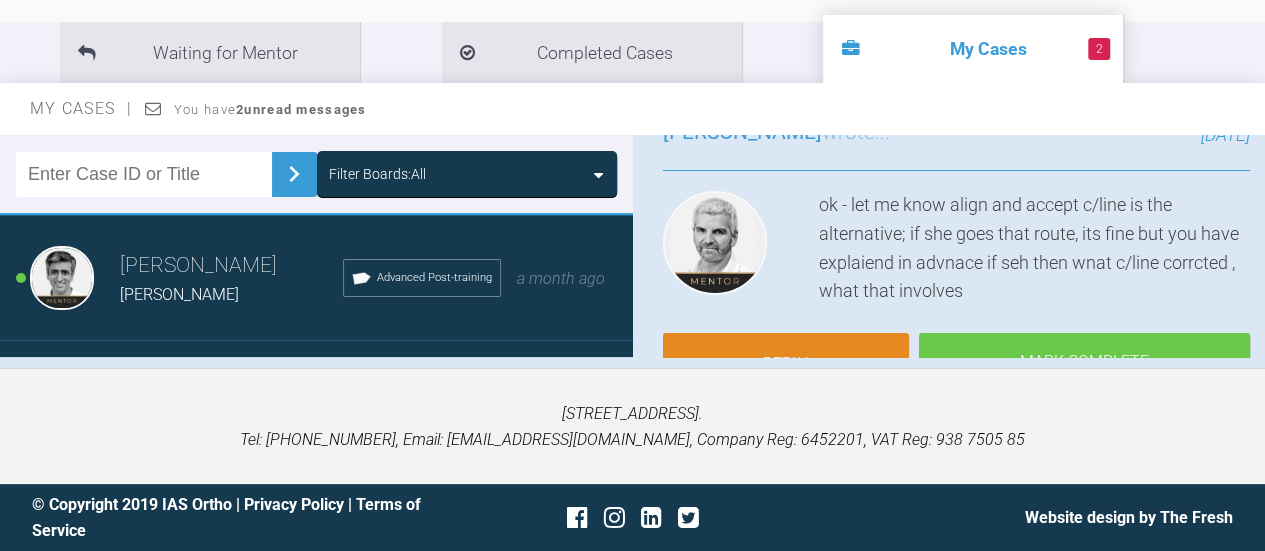 click on "Asif Chatoo" at bounding box center [231, 266] 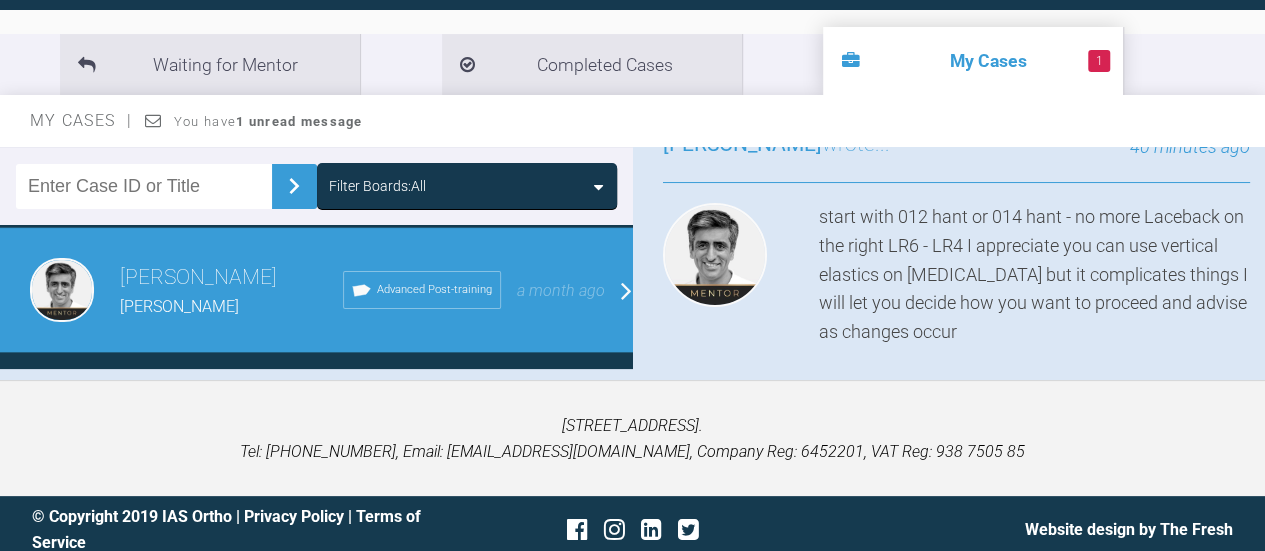 scroll, scrollTop: 220, scrollLeft: 0, axis: vertical 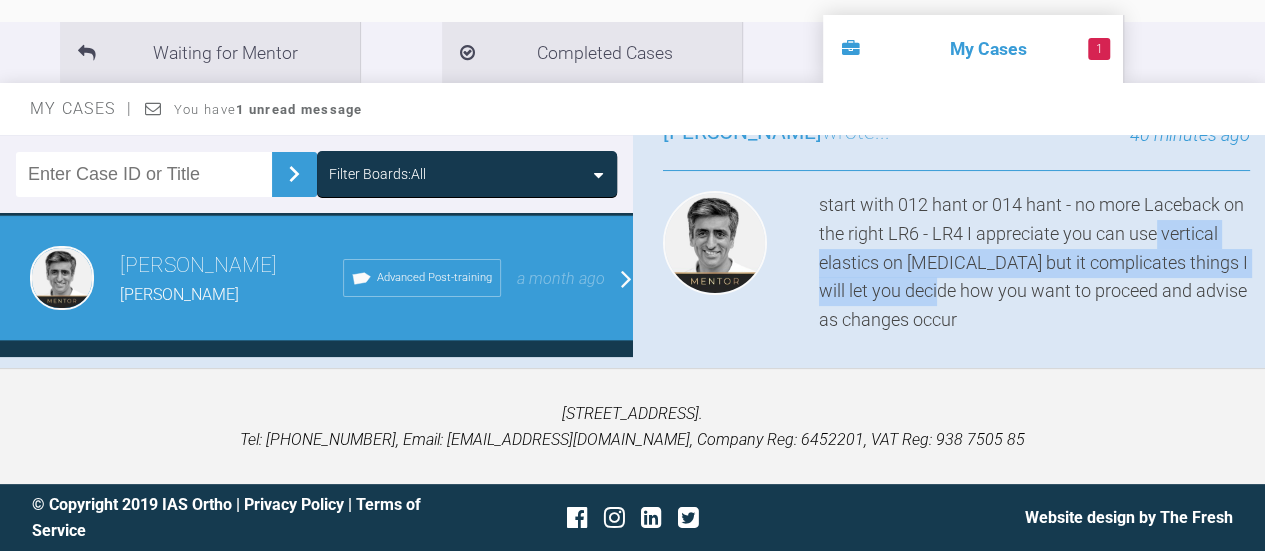 drag, startPoint x: 1034, startPoint y: 295, endPoint x: 1208, endPoint y: 247, distance: 180.49931 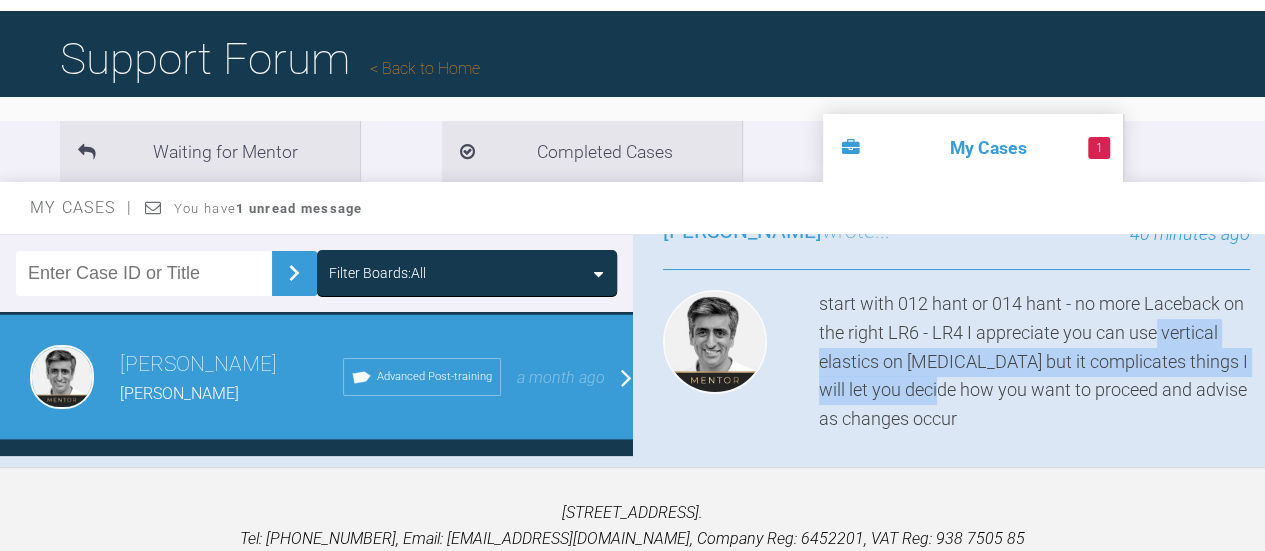 scroll, scrollTop: 220, scrollLeft: 0, axis: vertical 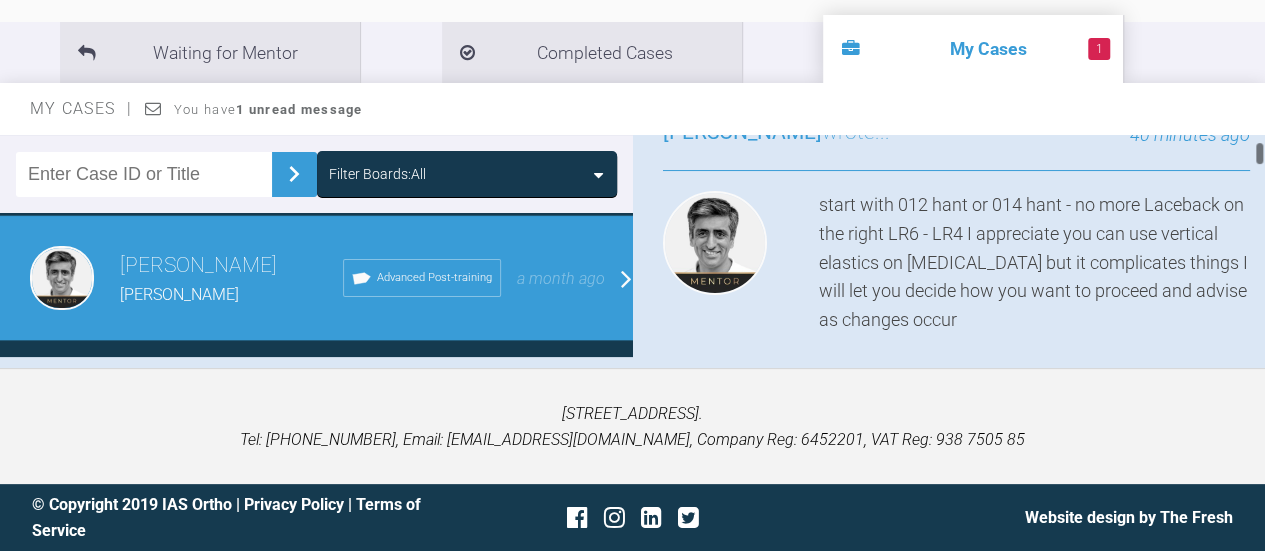 drag, startPoint x: 1254, startPoint y: 155, endPoint x: 1260, endPoint y: 170, distance: 16.155495 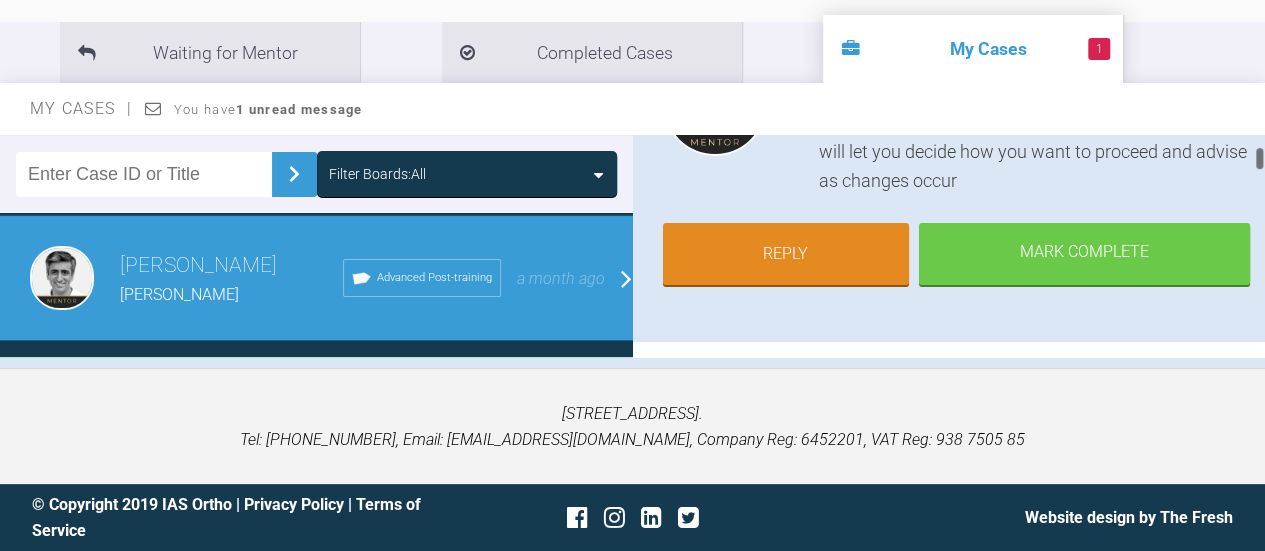 scroll, scrollTop: 288, scrollLeft: 0, axis: vertical 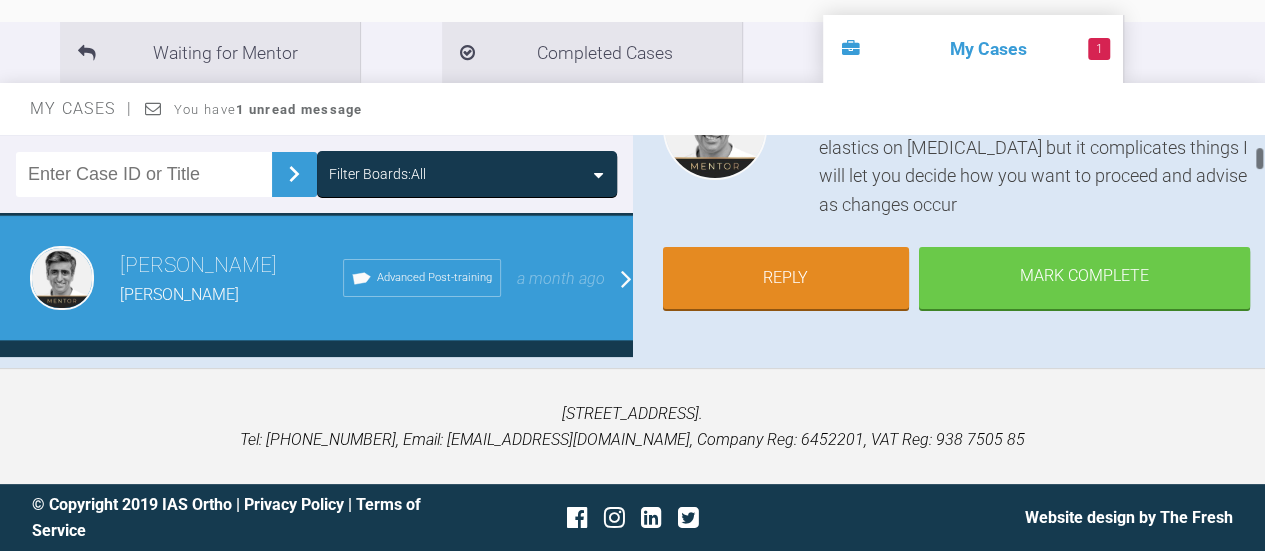 click at bounding box center [1259, 158] 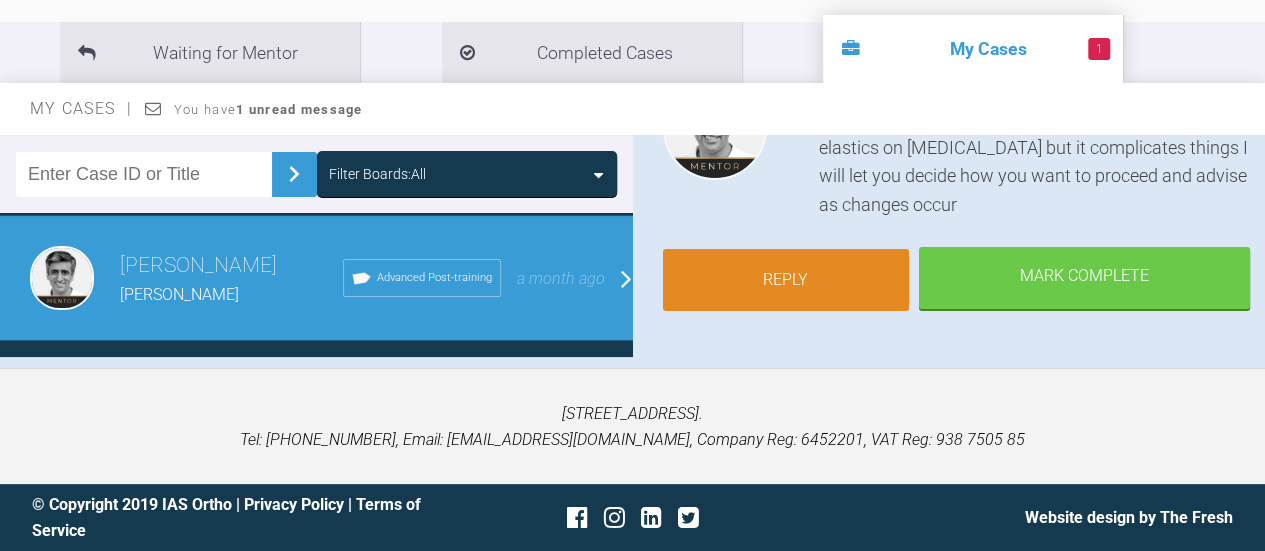 click on "Reply" at bounding box center (786, 280) 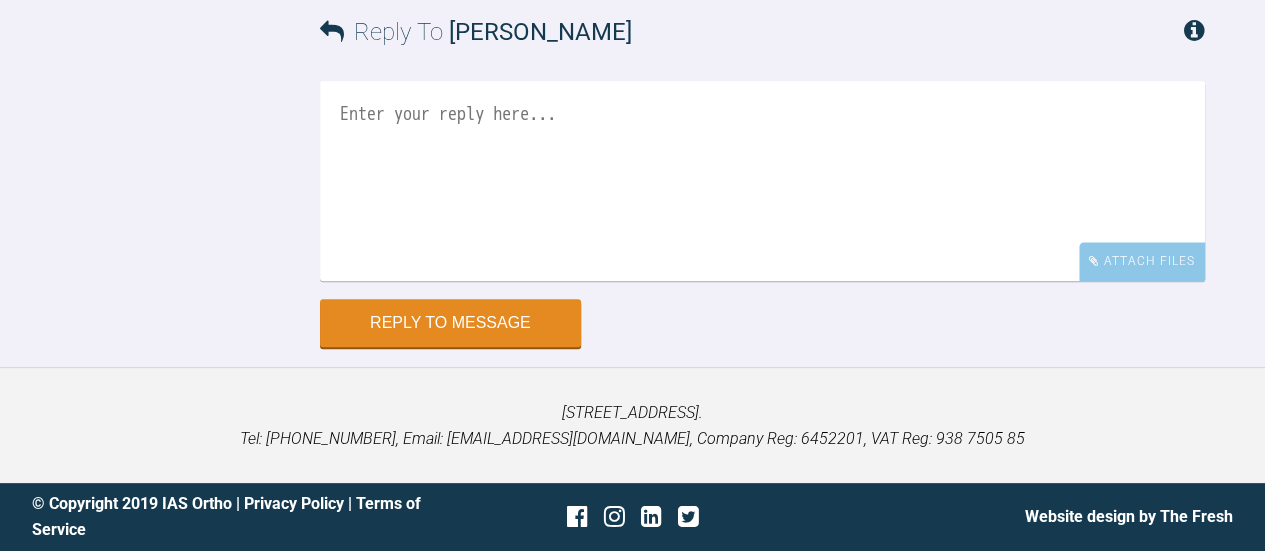 scroll, scrollTop: 9148, scrollLeft: 0, axis: vertical 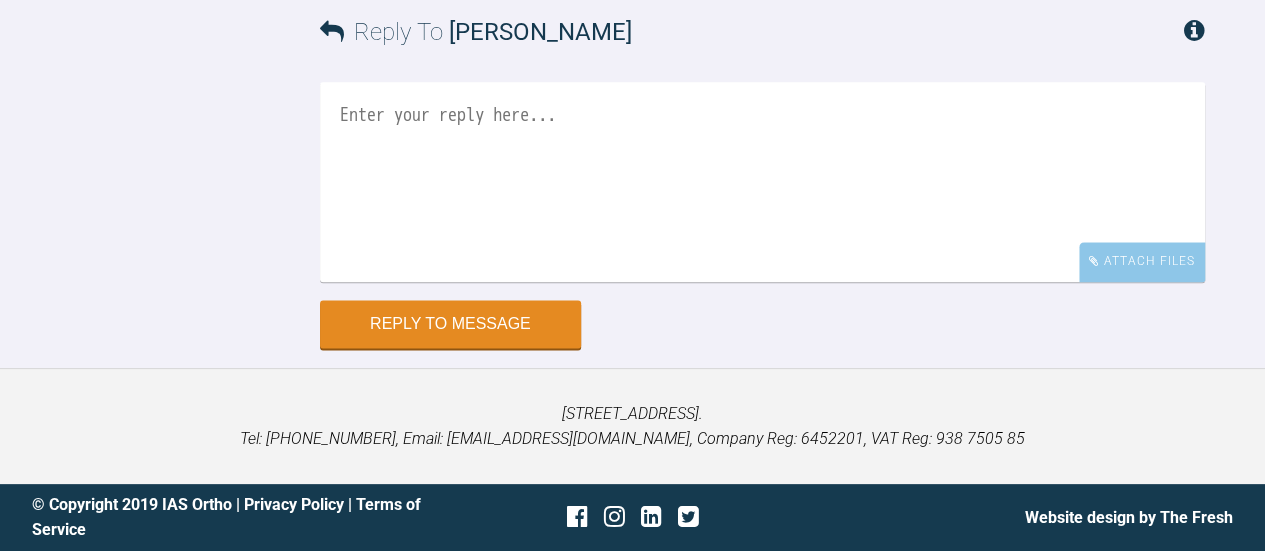 click at bounding box center (762, 182) 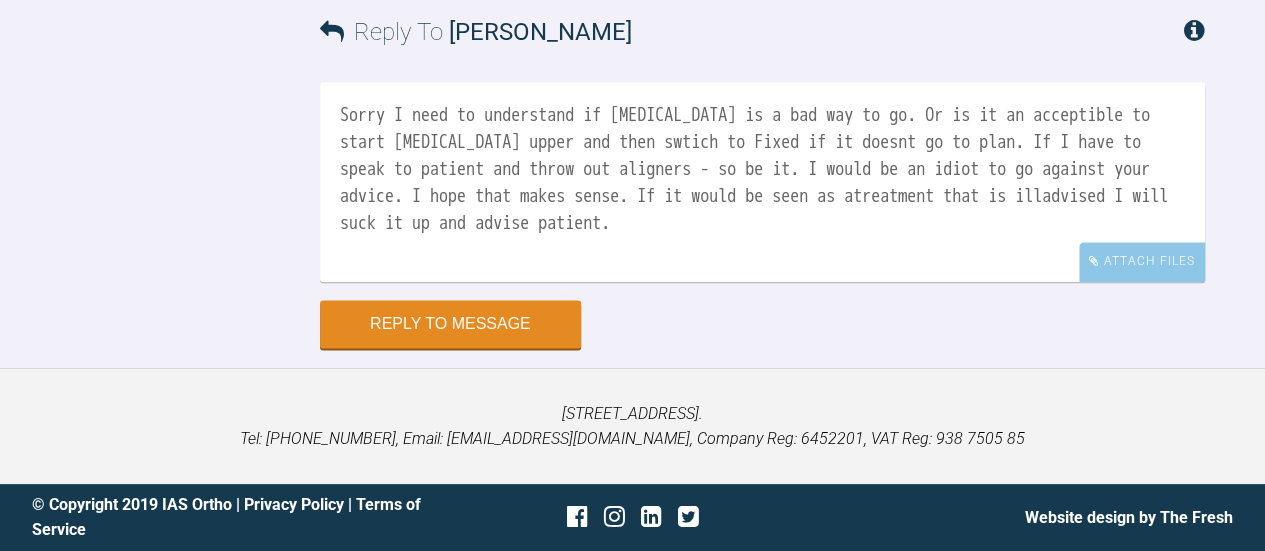 click on "Sorry I need to understand if Invisalign is a bad way to go. Or is it an acceptible to start Invisalign upper and then swtich to Fixed if it doesnt go to plan. If I have to speak to patient and throw out aligners - so be it. I would be an idiot to go against your advice. I hope that makes sense. If it would be seen as atreatment that is illadvised I will suck it up and advise patient." at bounding box center (762, 182) 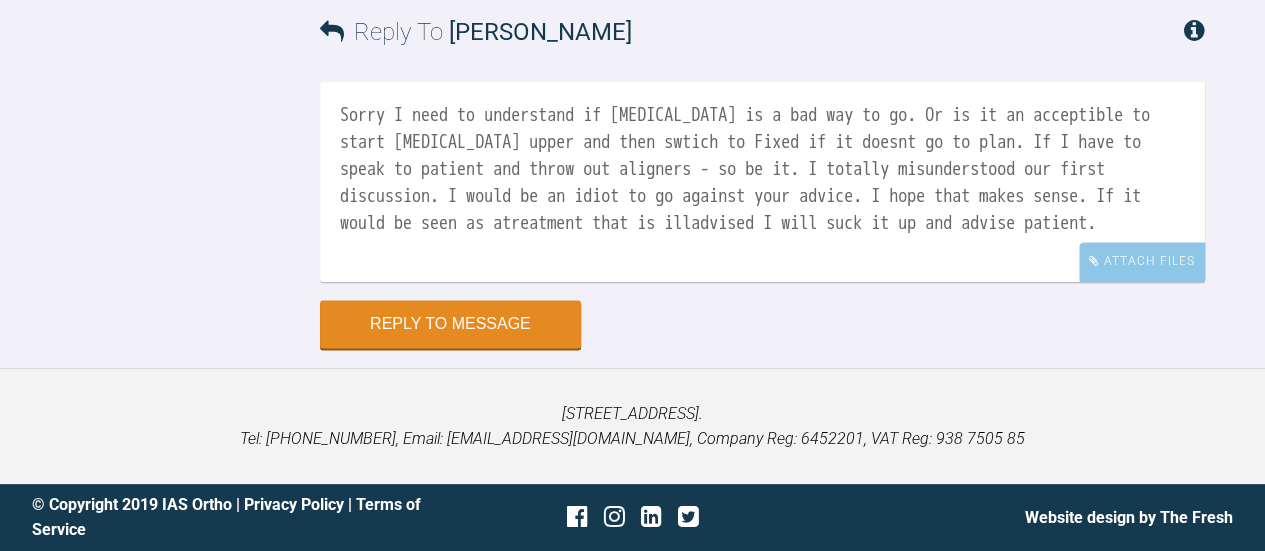 click on "Sorry I need to understand if Invisalign is a bad way to go. Or is it an acceptible to start Invisalign upper and then swtich to Fixed if it doesnt go to plan. If I have to speak to patient and throw out aligners - so be it. I totally misunderstood our first discussion. I would be an idiot to go against your advice. I hope that makes sense. If it would be seen as atreatment that is illadvised I will suck it up and advise patient." at bounding box center [762, 182] 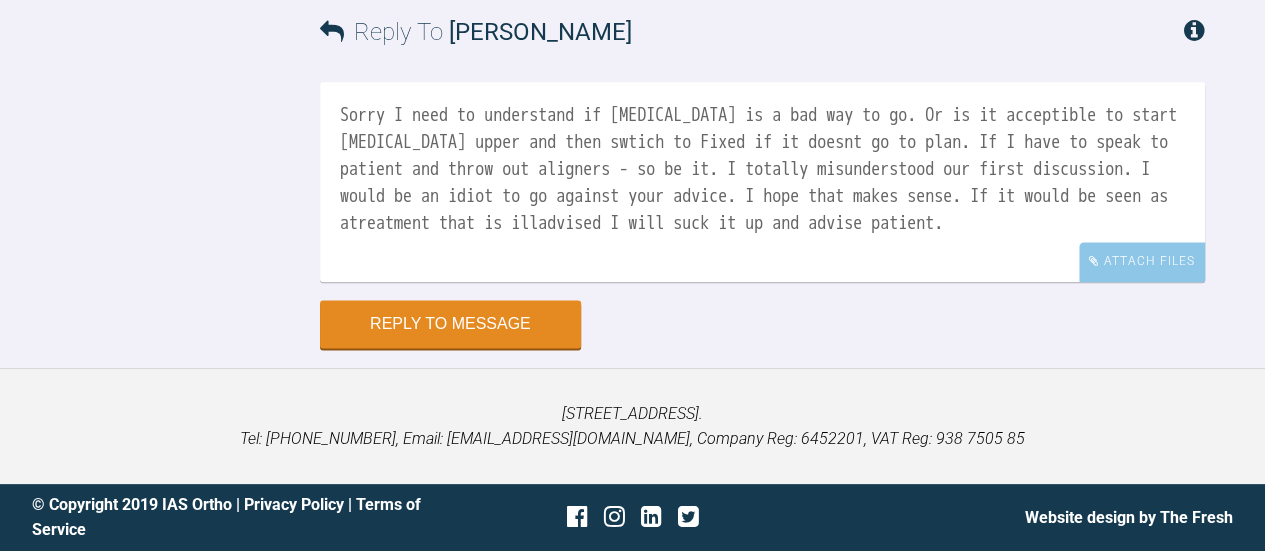 click on "Sorry I need to understand if Invisalign is a bad way to go. Or is it acceptible to start Invisalign upper and then swtich to Fixed if it doesnt go to plan. If I have to speak to patient and throw out aligners - so be it. I totally misunderstood our first discussion. I would be an idiot to go against your advice. I hope that makes sense. If it would be seen as atreatment that is illadvised I will suck it up and advise patient." at bounding box center [762, 182] 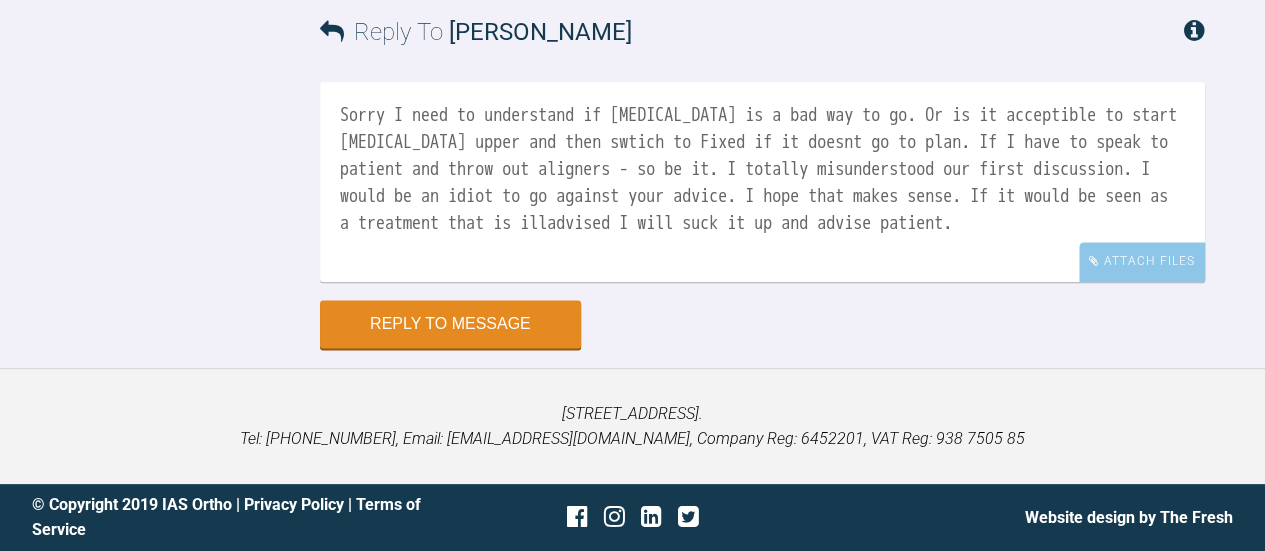 click on "Sorry I need to understand if Invisalign is a bad way to go. Or is it acceptible to start Invisalign upper and then swtich to Fixed if it doesnt go to plan. If I have to speak to patient and throw out aligners - so be it. I totally misunderstood our first discussion. I would be an idiot to go against your advice. I hope that makes sense. If it would be seen as a treatment that is illadvised I will suck it up and advise patient." at bounding box center (762, 182) 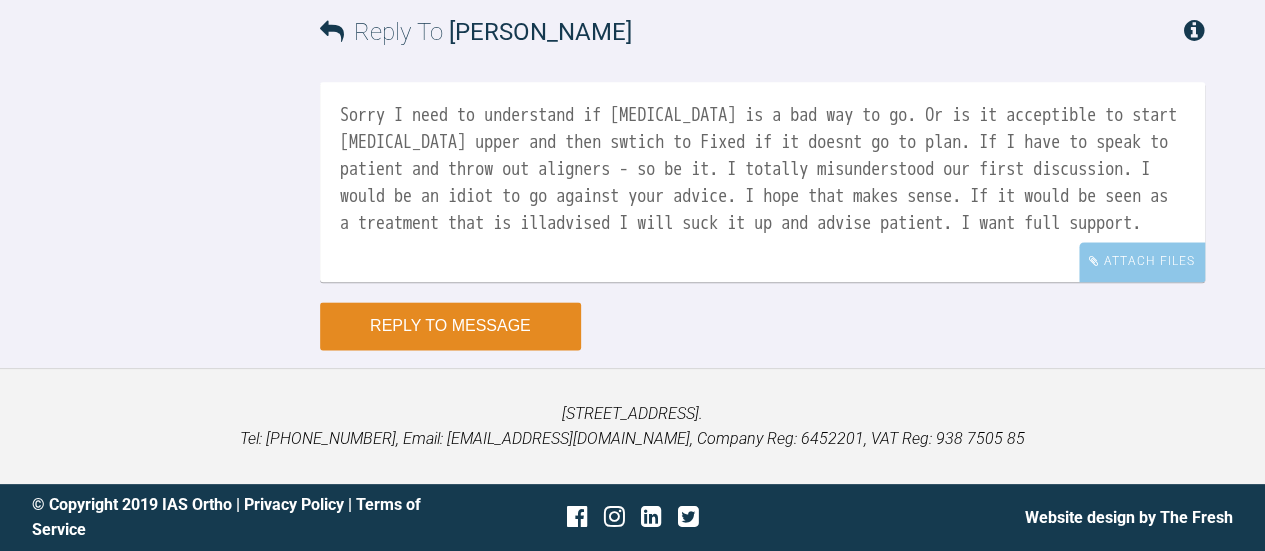 type on "Sorry I need to understand if Invisalign is a bad way to go. Or is it acceptible to start Invisalign upper and then swtich to Fixed if it doesnt go to plan. If I have to speak to patient and throw out aligners - so be it. I totally misunderstood our first discussion. I would be an idiot to go against your advice. I hope that makes sense. If it would be seen as a treatment that is illadvised I will suck it up and advise patient. I want full support." 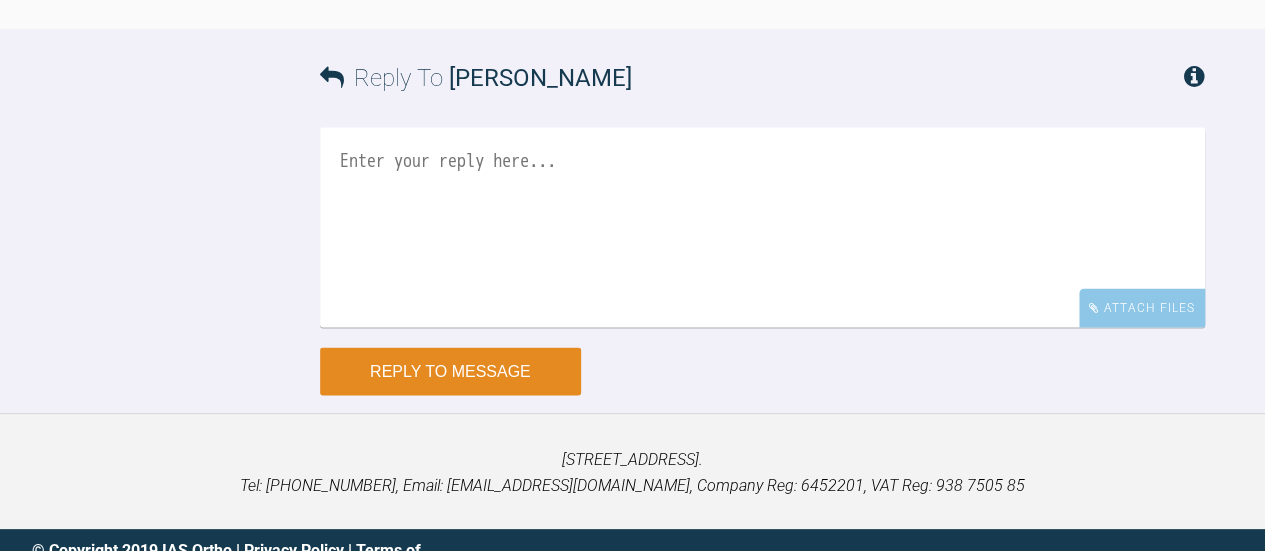 scroll, scrollTop: 9459, scrollLeft: 0, axis: vertical 